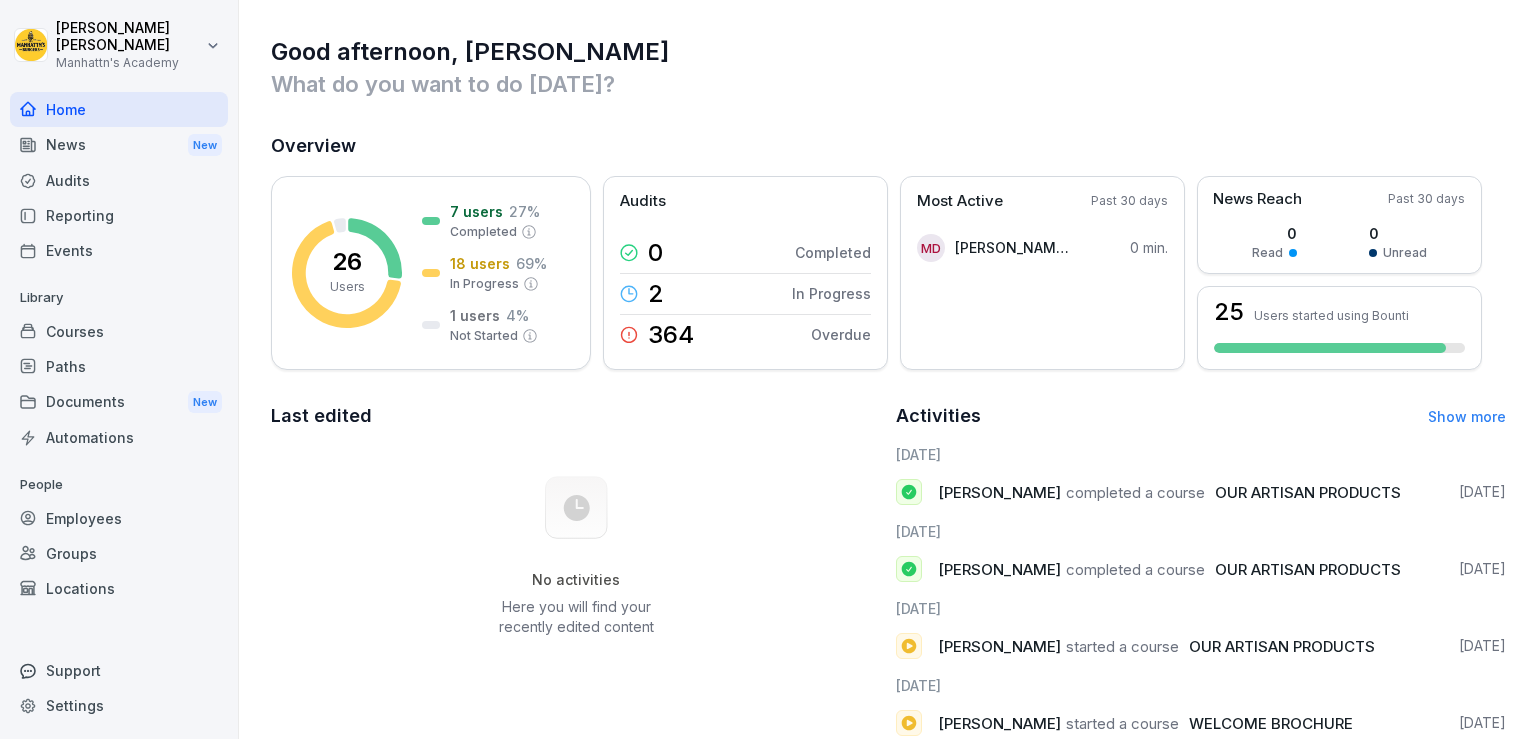 scroll, scrollTop: 0, scrollLeft: 0, axis: both 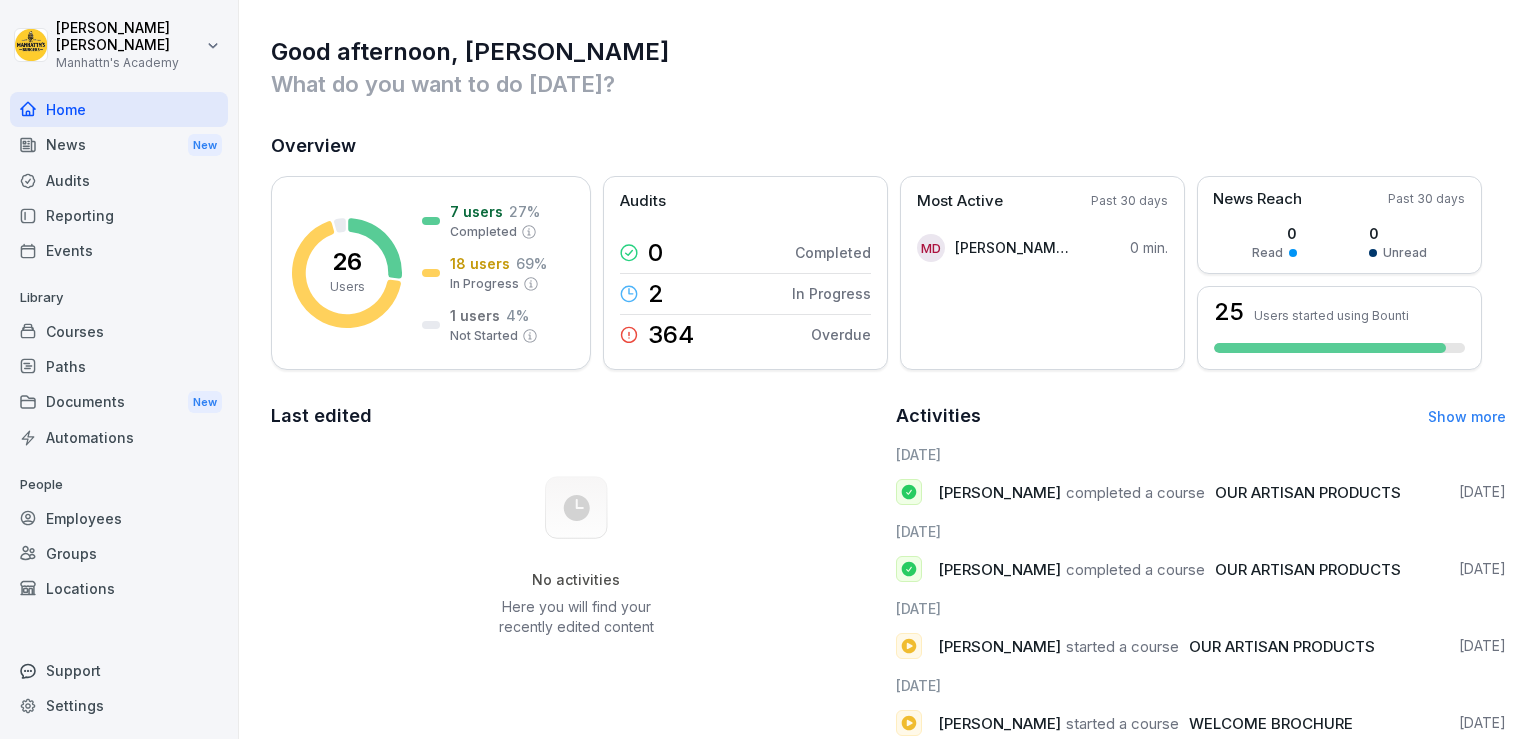 click on "Reporting" at bounding box center (119, 215) 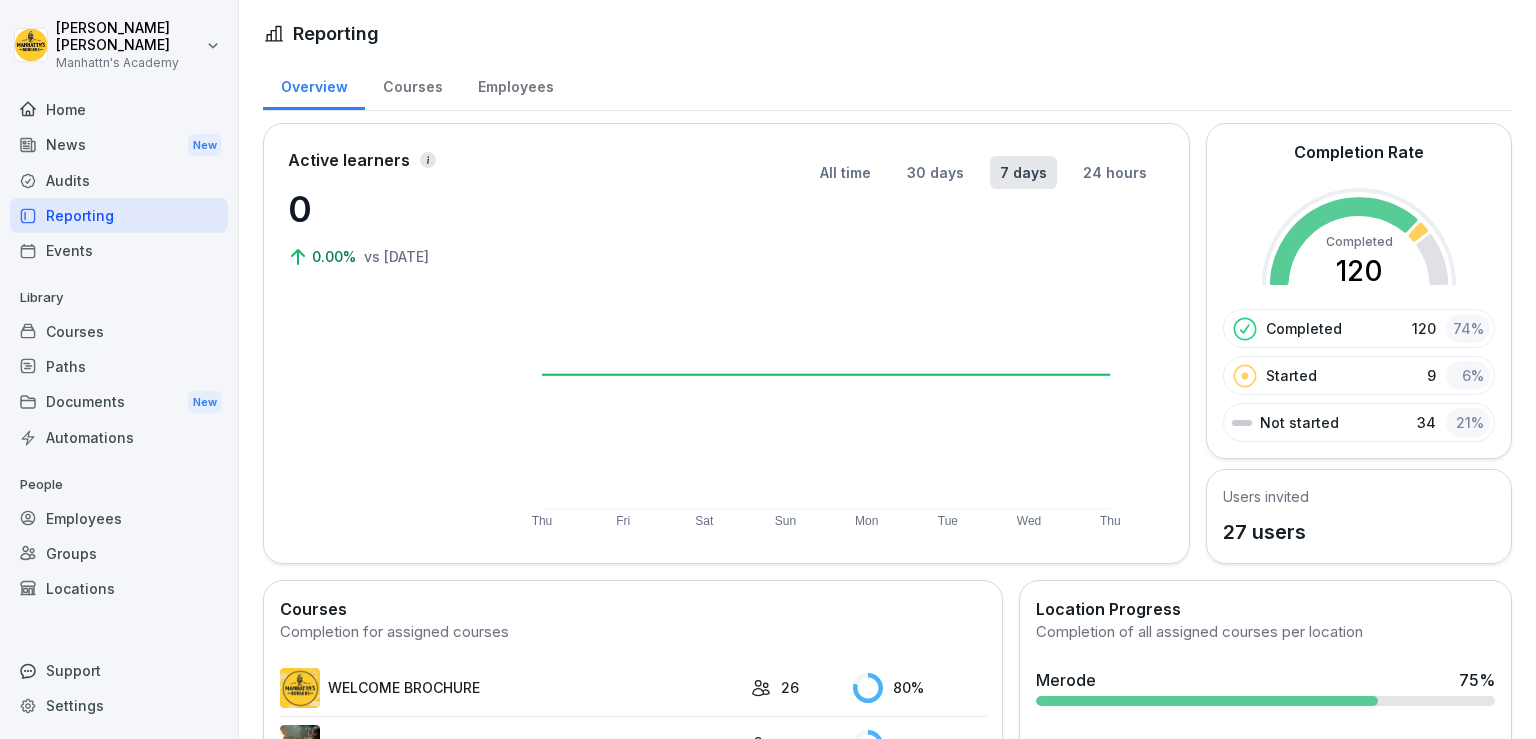 scroll, scrollTop: 230, scrollLeft: 0, axis: vertical 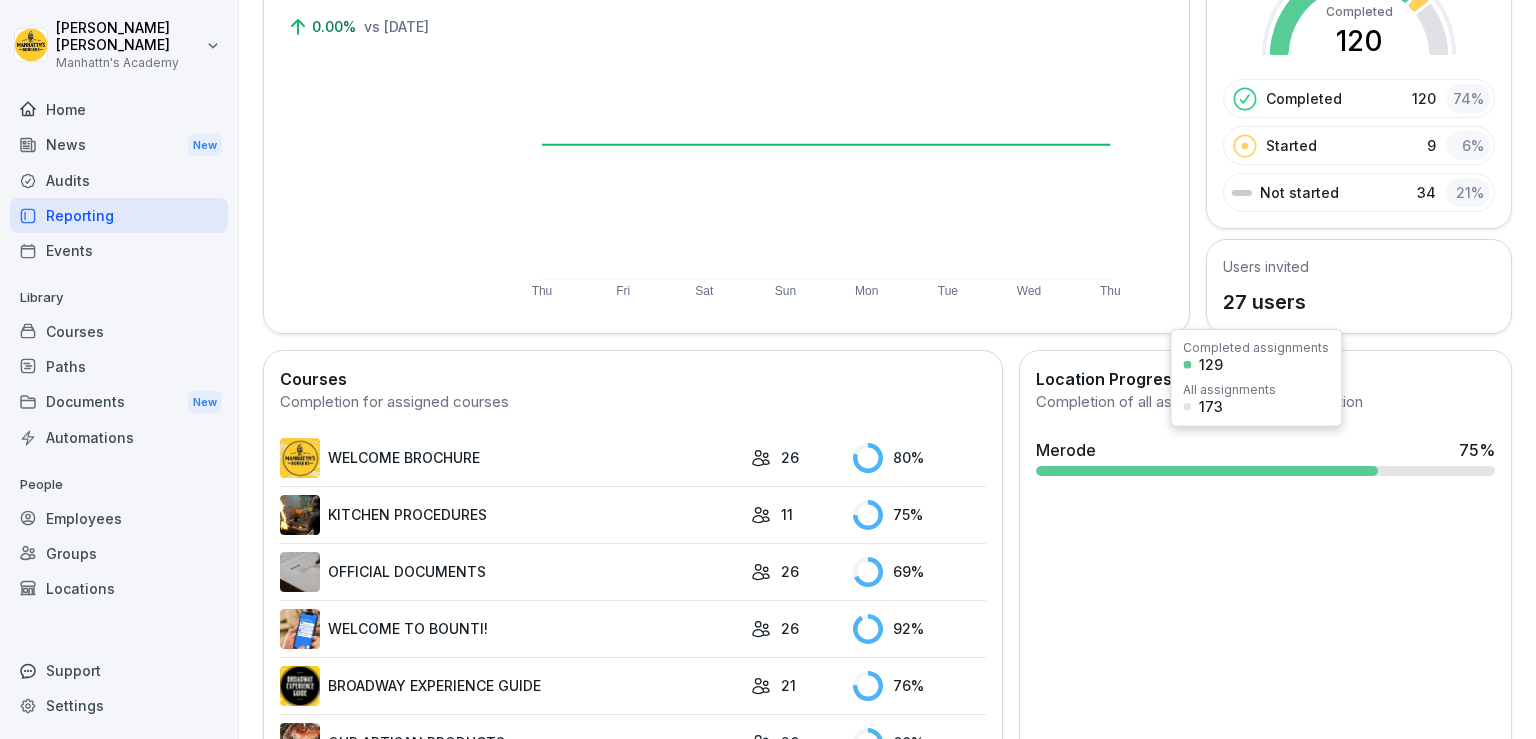 click on "Merode 75 %" at bounding box center (1265, 457) 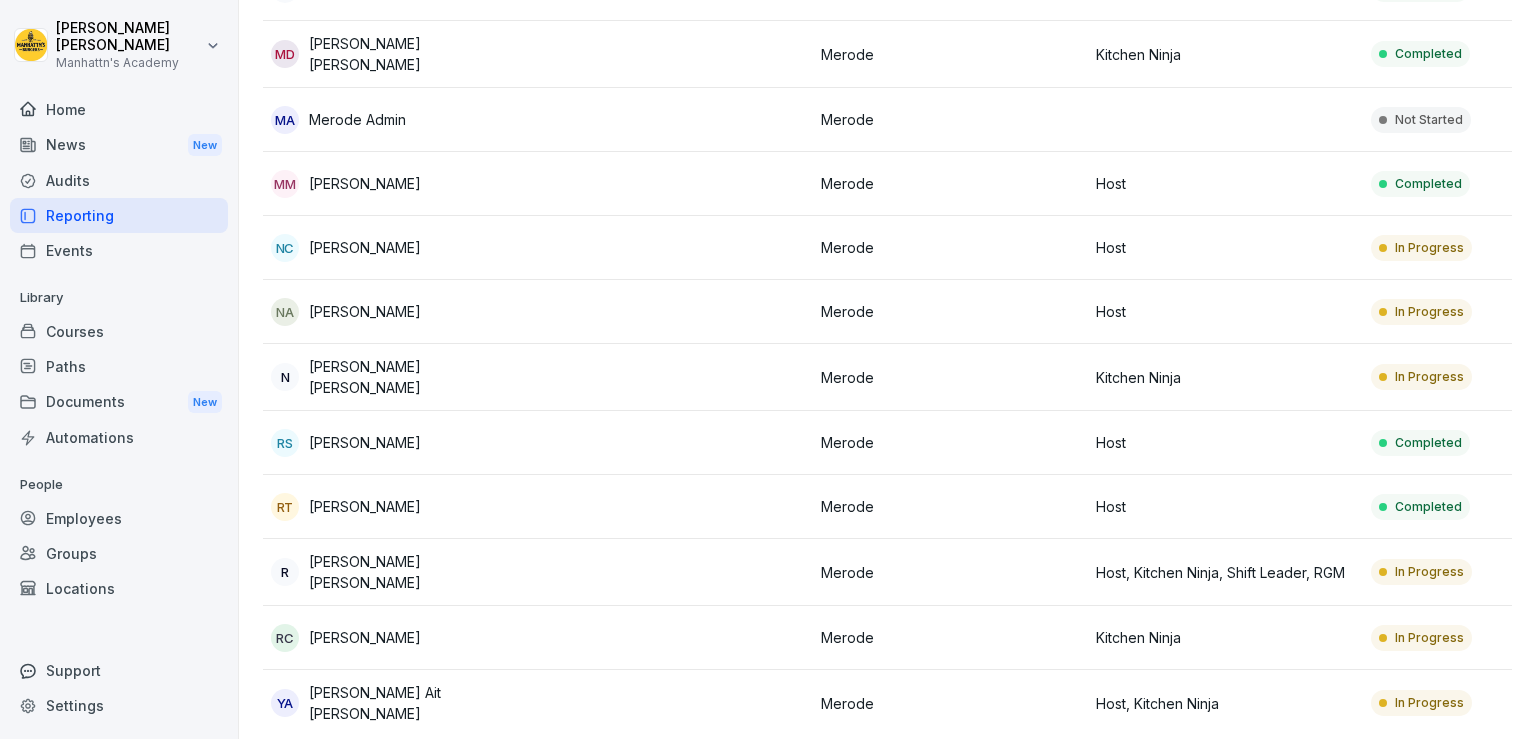 scroll, scrollTop: 1253, scrollLeft: 0, axis: vertical 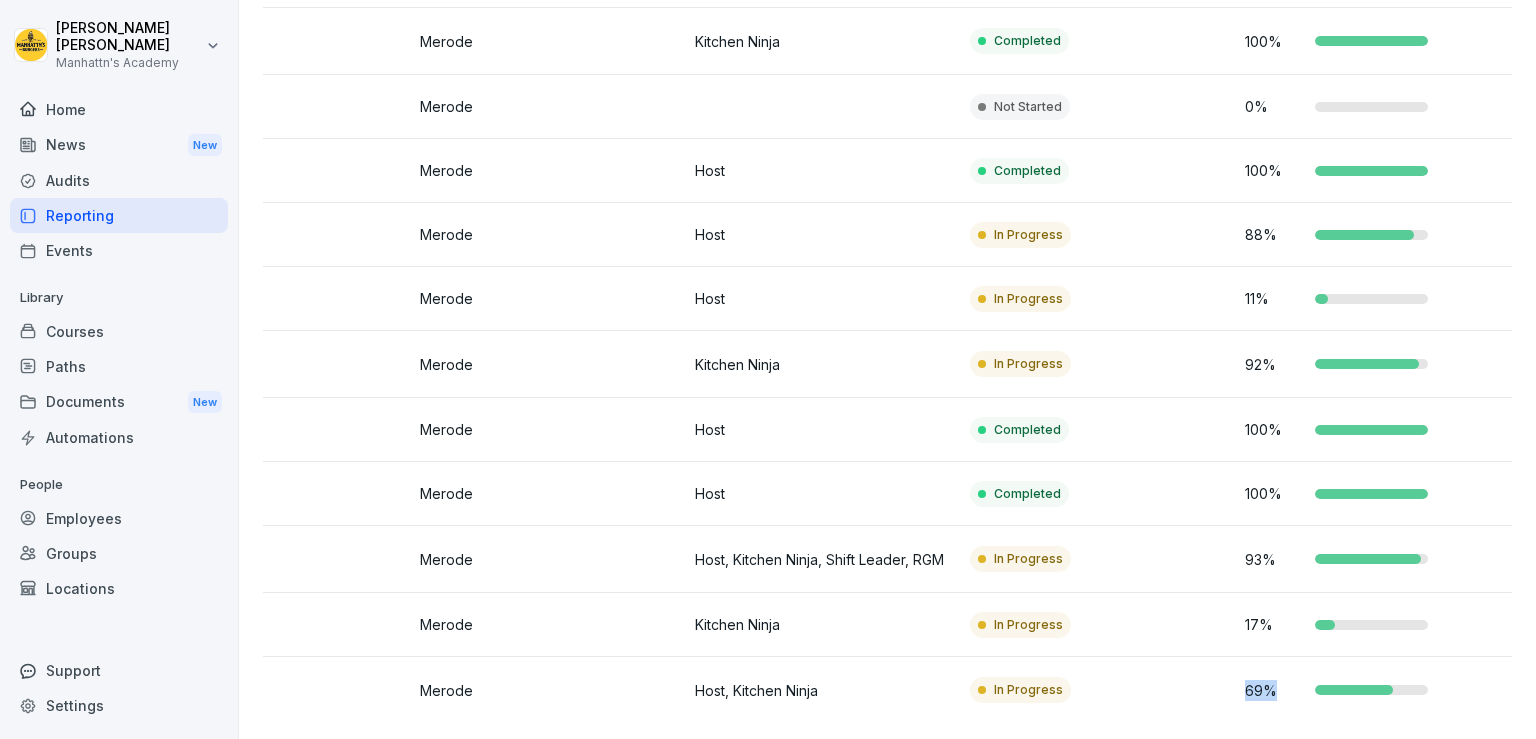 drag, startPoint x: 1135, startPoint y: 707, endPoint x: 1053, endPoint y: 704, distance: 82.05486 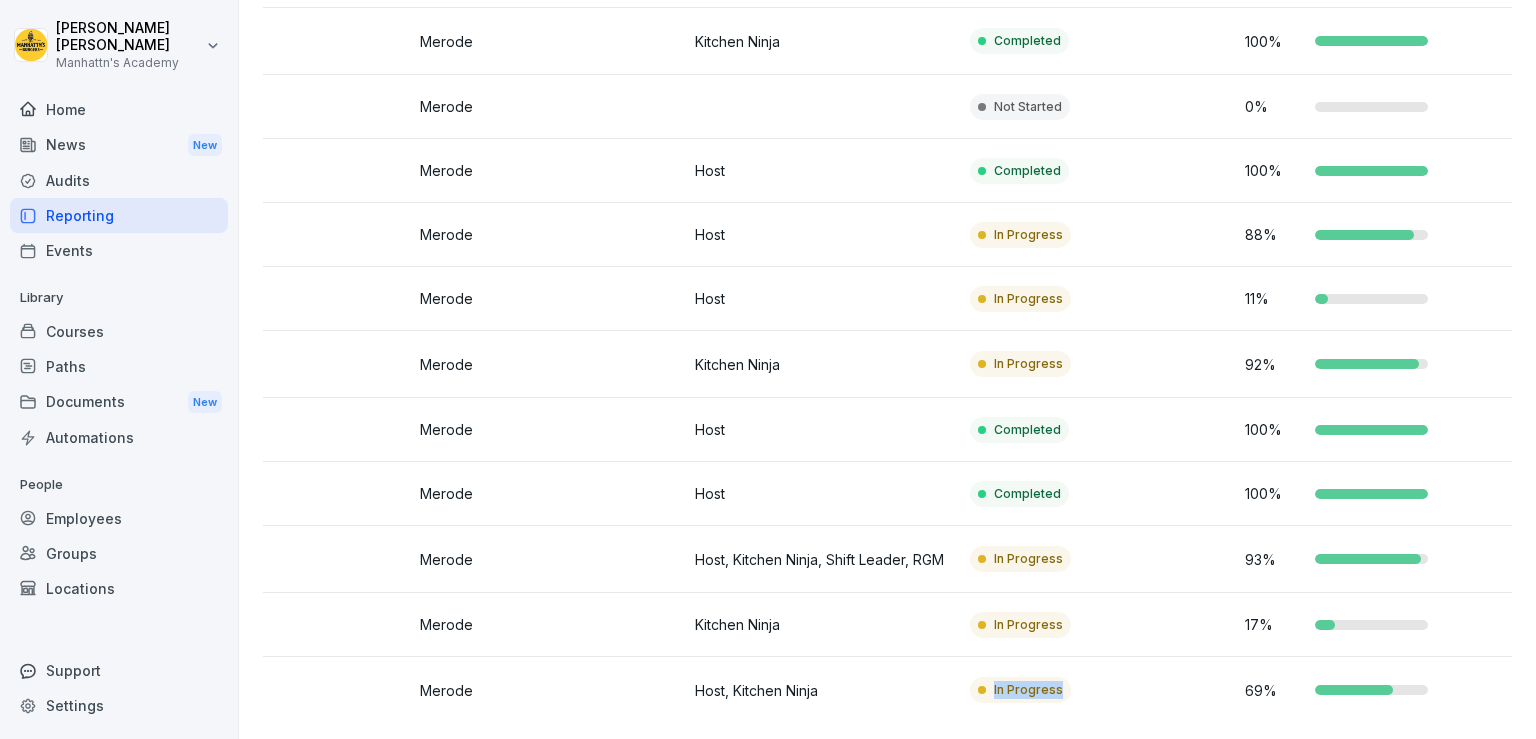 drag, startPoint x: 1158, startPoint y: 713, endPoint x: 913, endPoint y: 712, distance: 245.00204 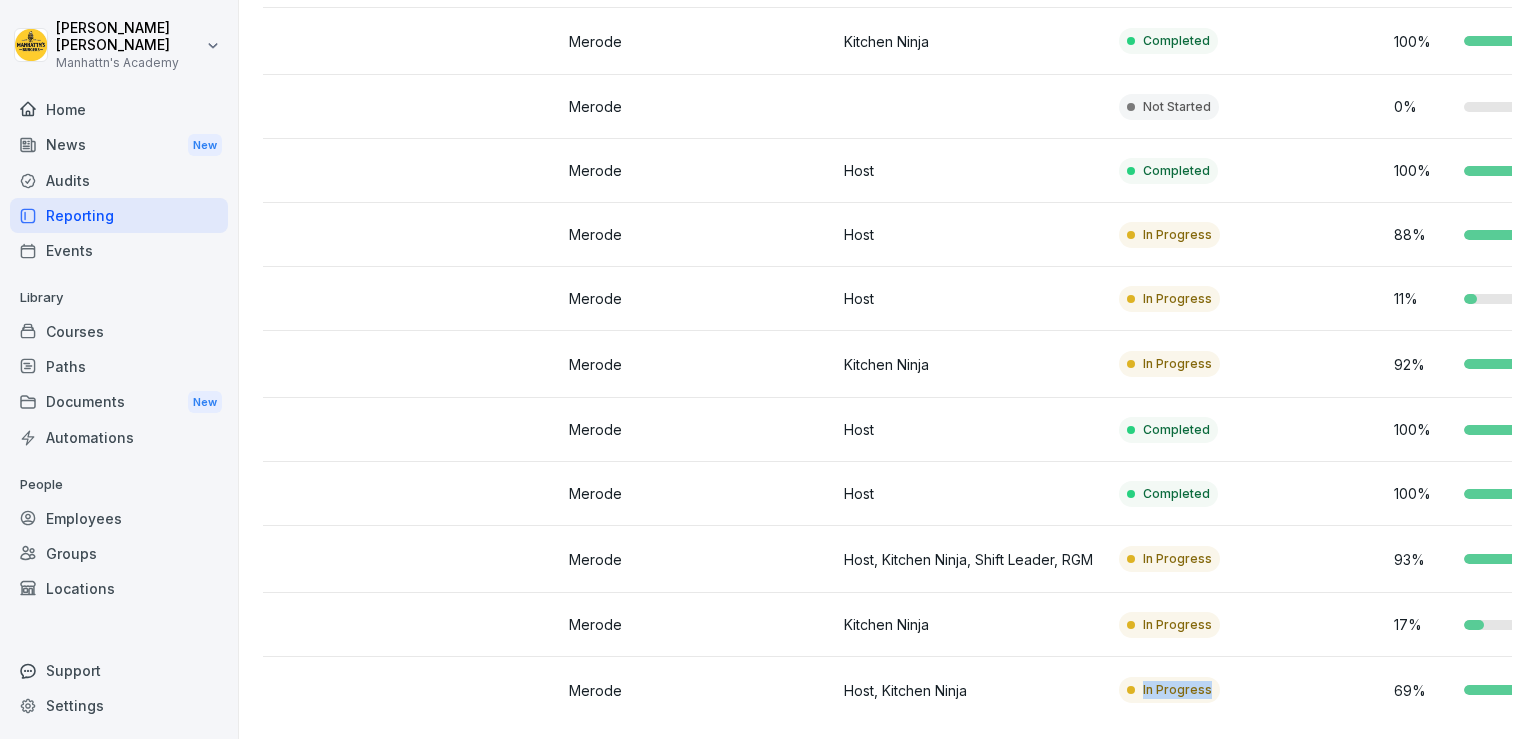 scroll, scrollTop: 0, scrollLeft: 0, axis: both 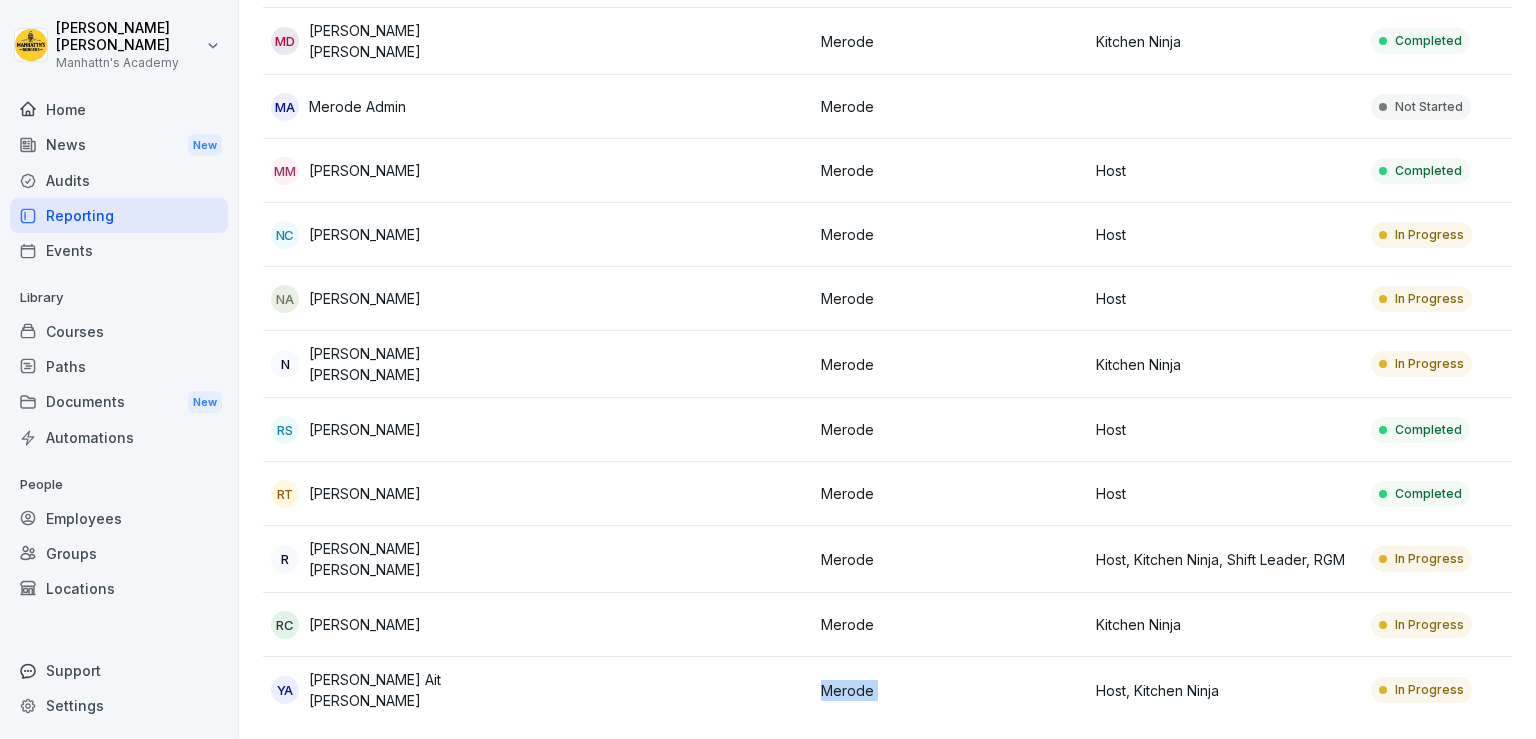 drag, startPoint x: 801, startPoint y: 710, endPoint x: 1100, endPoint y: 691, distance: 299.60306 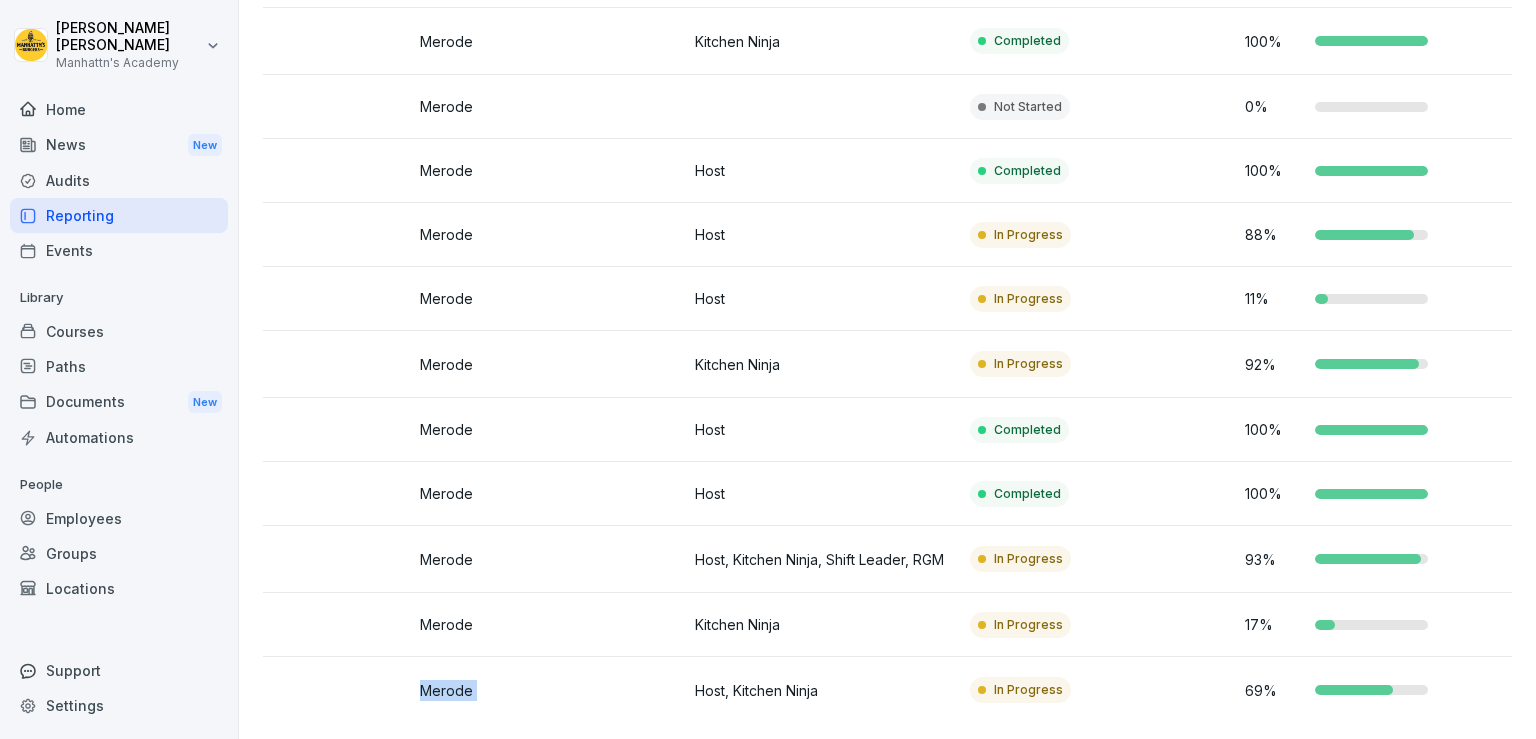 scroll, scrollTop: 0, scrollLeft: 382, axis: horizontal 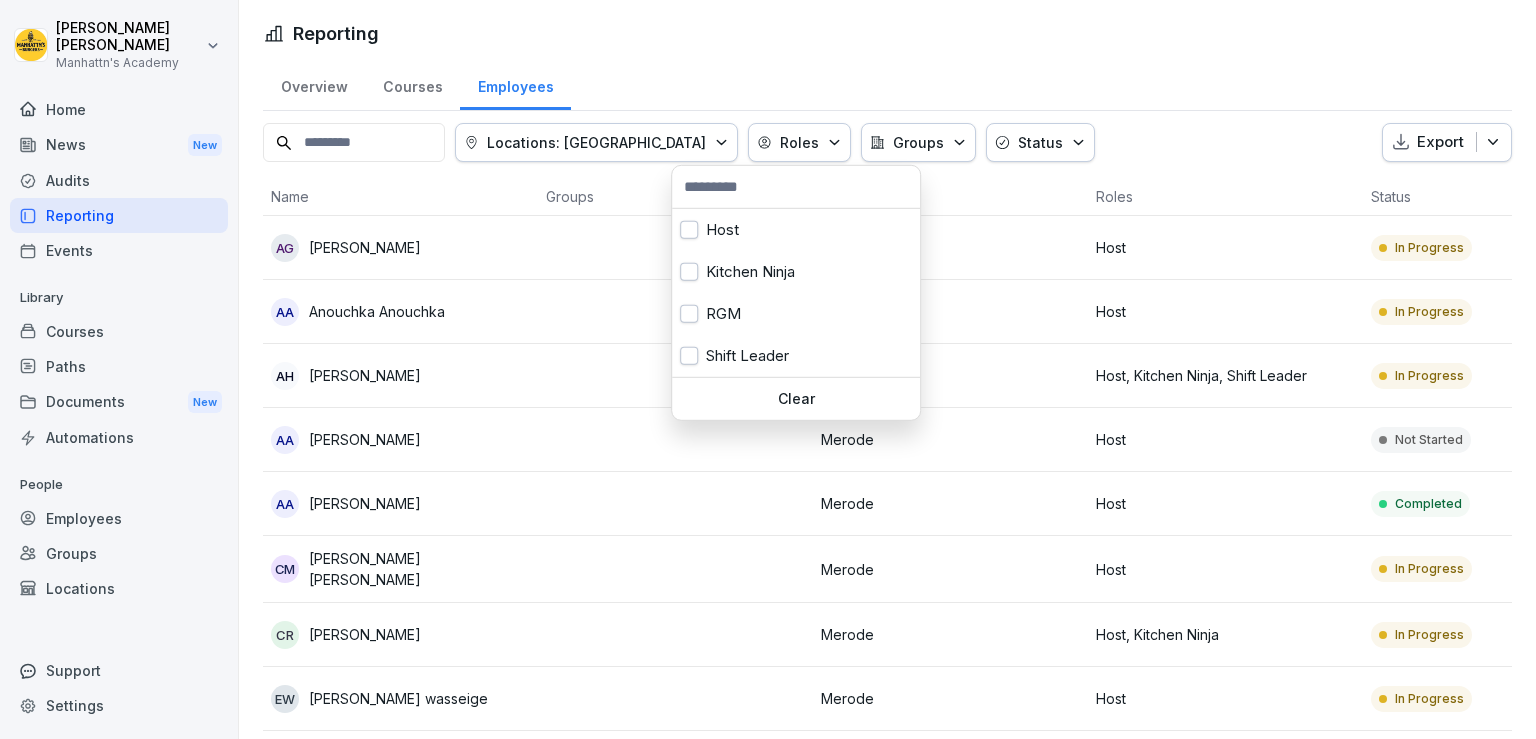 click on "Roles" at bounding box center [799, 142] 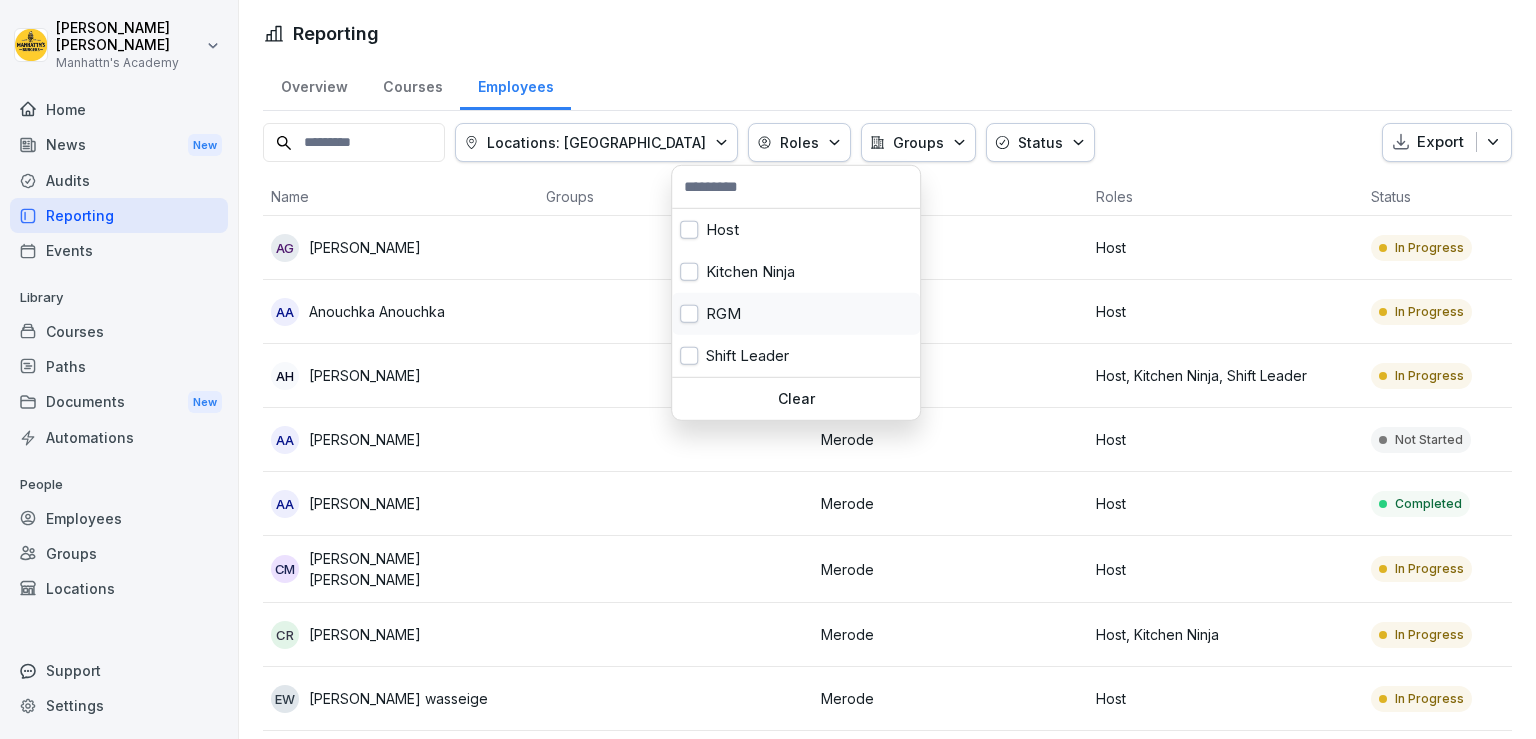click at bounding box center (689, 314) 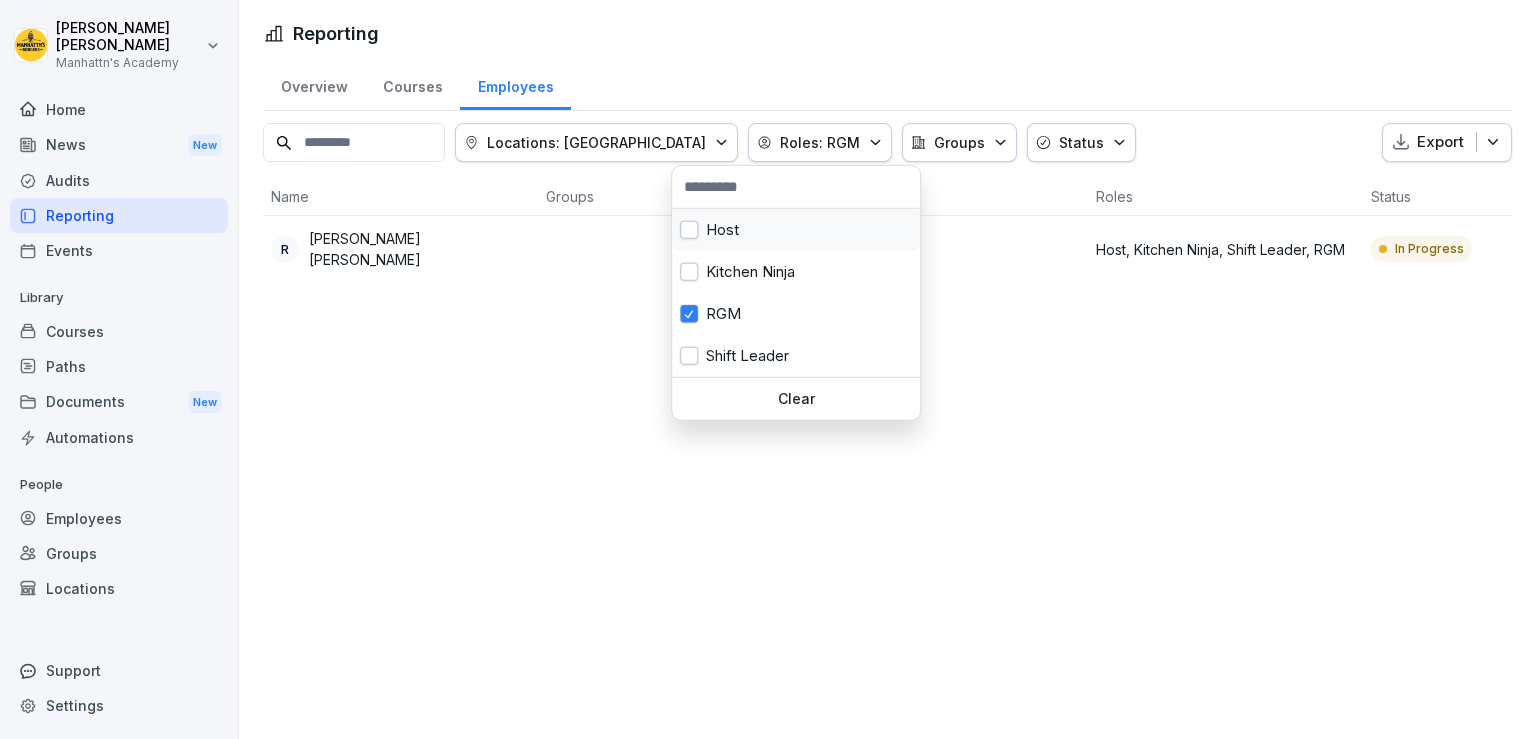 click on "Host" at bounding box center [796, 230] 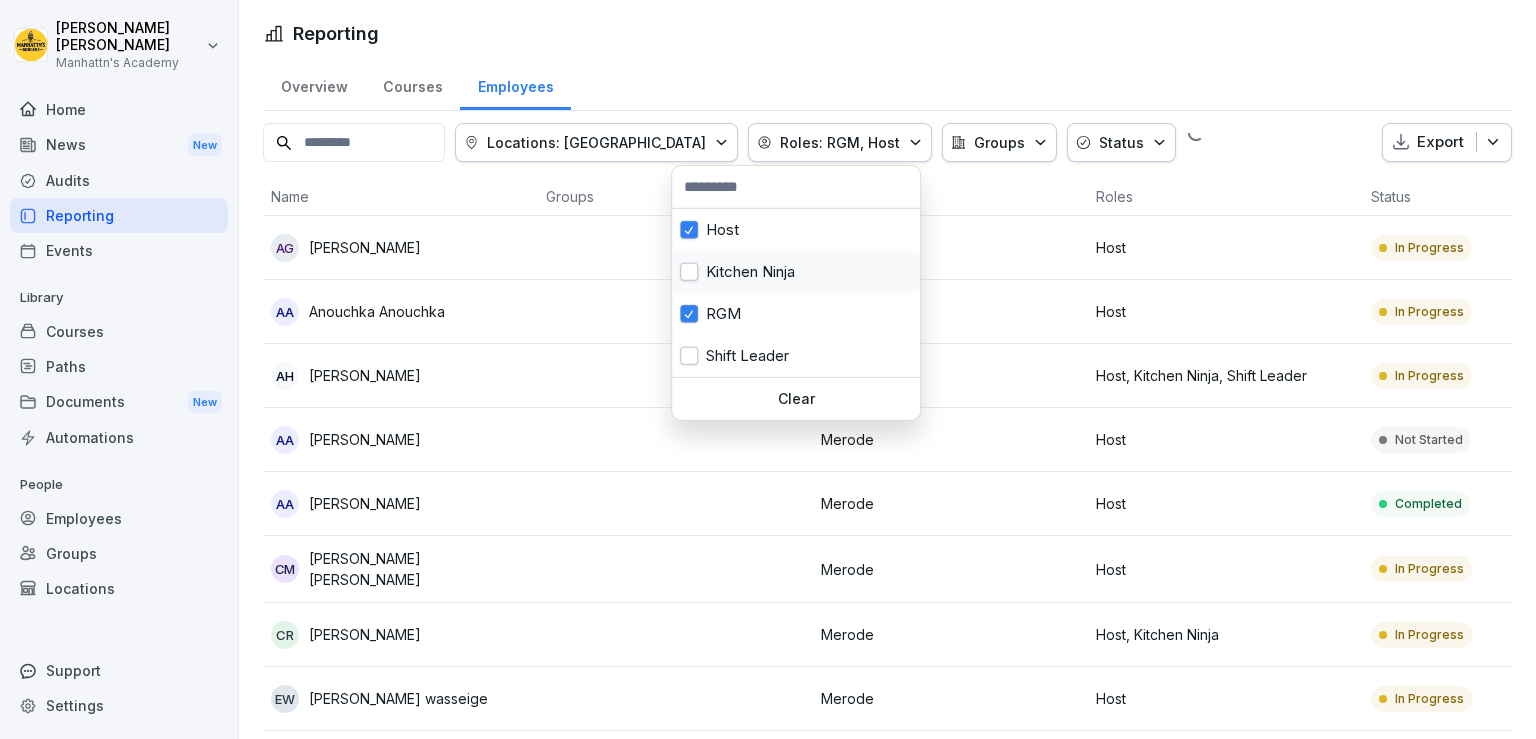 click at bounding box center (689, 272) 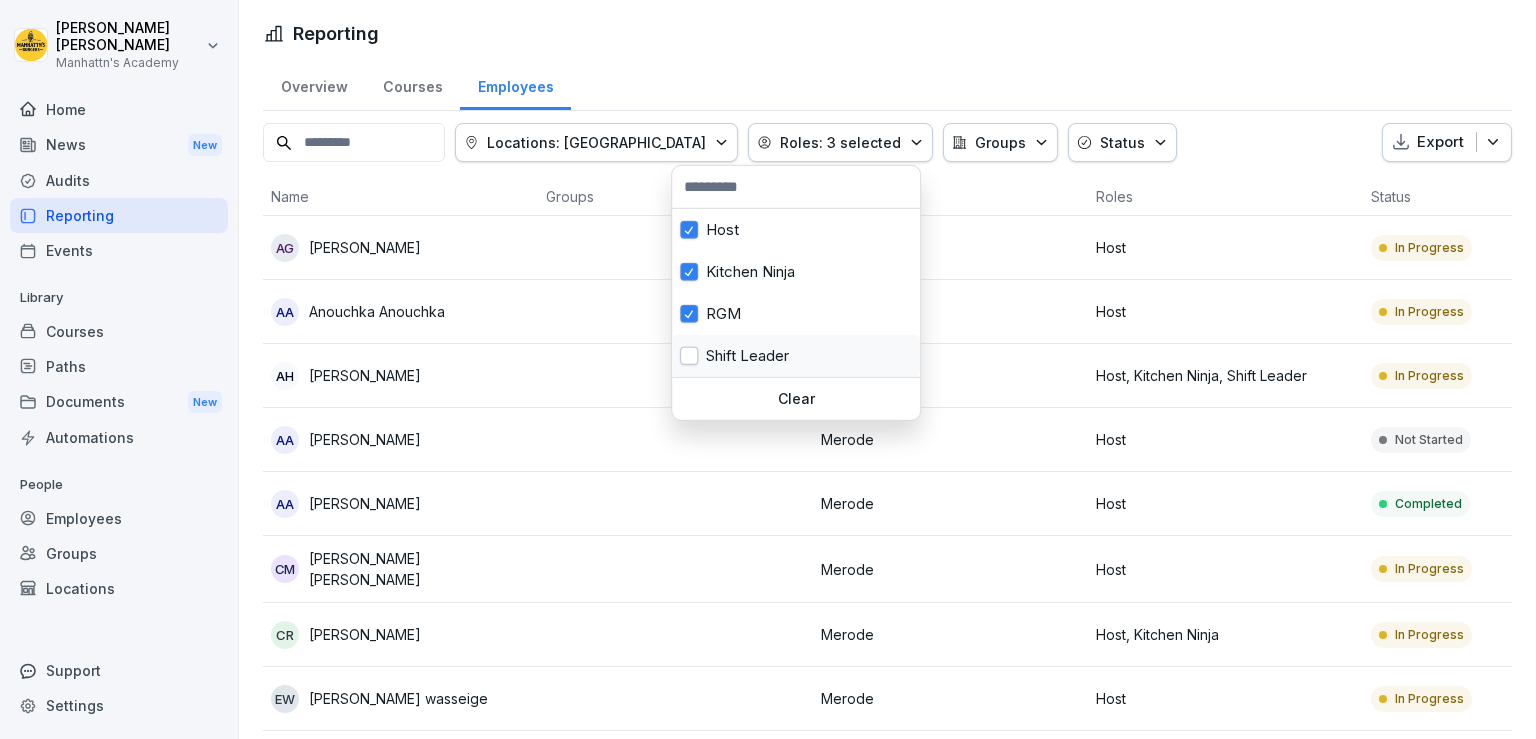 click at bounding box center (689, 356) 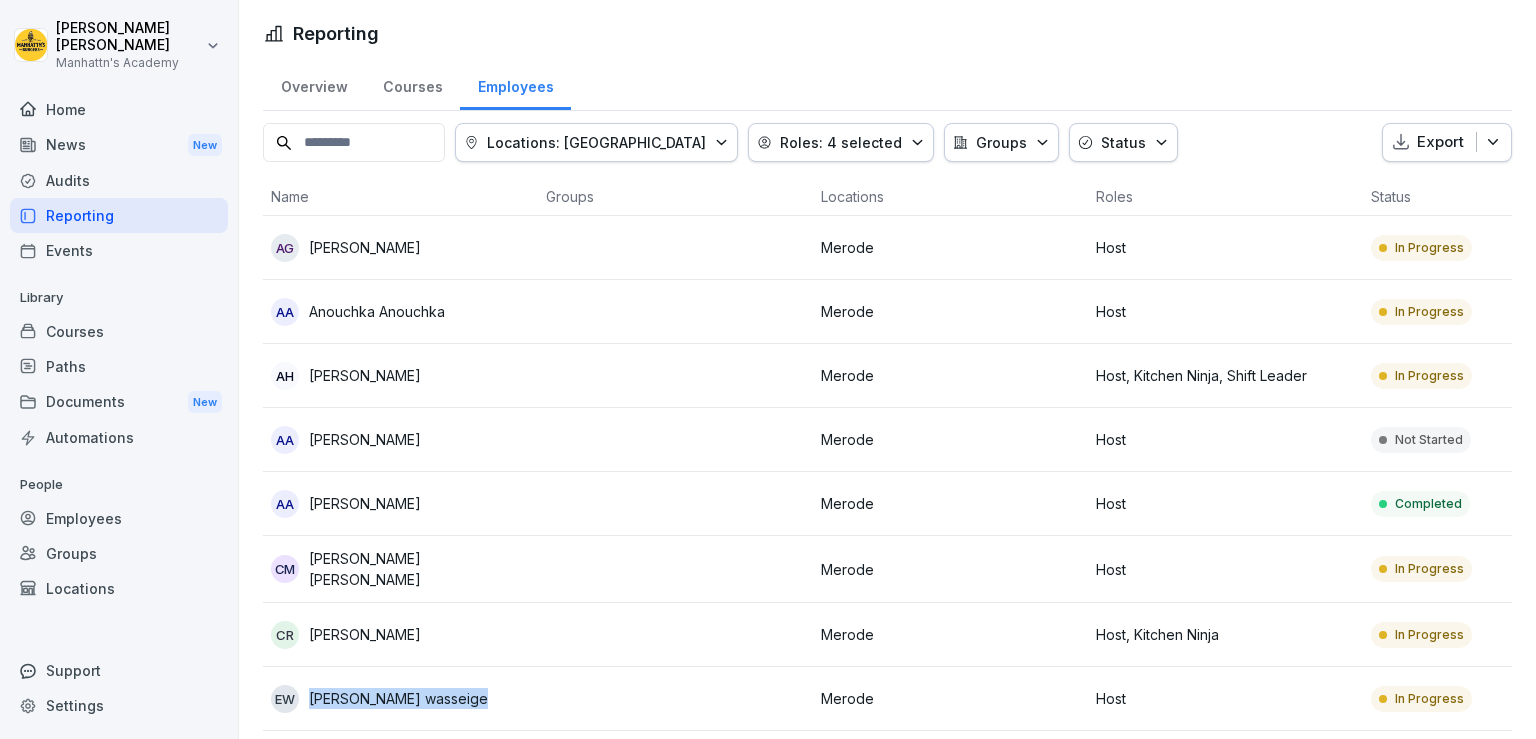 click on "[PERSON_NAME] [PERSON_NAME]    Manhattn's Academy Home News New Audits Reporting Events Library Courses Paths Documents New Automations People Employees Groups Locations Support Settings Reporting Overview Courses Employees Locations: Merode Roles: 4 selected Groups Status Export Name Groups Locations Roles Status Progress AG [PERSON_NAME] Merode Host In Progress 58 % AA Anouchka Anouchka Merode Host In Progress 90 % AH [PERSON_NAME] Merode Host, Kitchen Ninja, Shift Leader In Progress 88 % AA [PERSON_NAME] Merode Host Not Started 0 % [PERSON_NAME] Atay Merode Host Completed 100 % CM [PERSON_NAME] [PERSON_NAME] Merode Host In Progress 90 % CR [PERSON_NAME] Merode Host, Kitchen Ninja In Progress 90 % Ew [PERSON_NAME] De wasseige Merode Host In Progress 51 % FS Fatoumata Yebhe Sow Merode Kitchen Ninja, Host In Progress 85 % GR [PERSON_NAME] Merode Host Completed 100 % Io Iness El oued Merode Host In Progress 99 % [PERSON_NAME] [PERSON_NAME] Lokima Merode Kitchen Ninja In Progress 92 % [PERSON_NAME] Merode Kitchen Ninja In Progress" at bounding box center (768, 369) 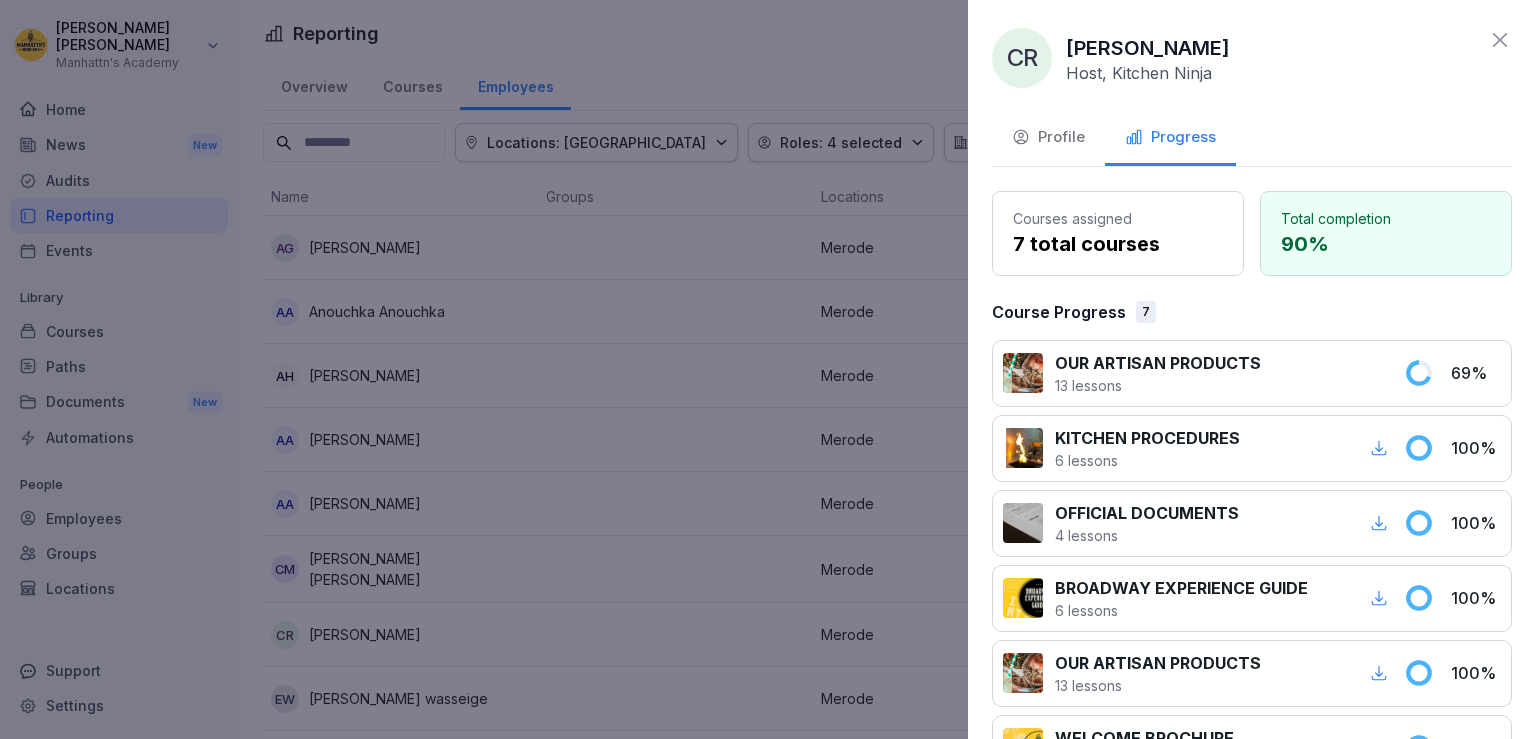 click at bounding box center [768, 369] 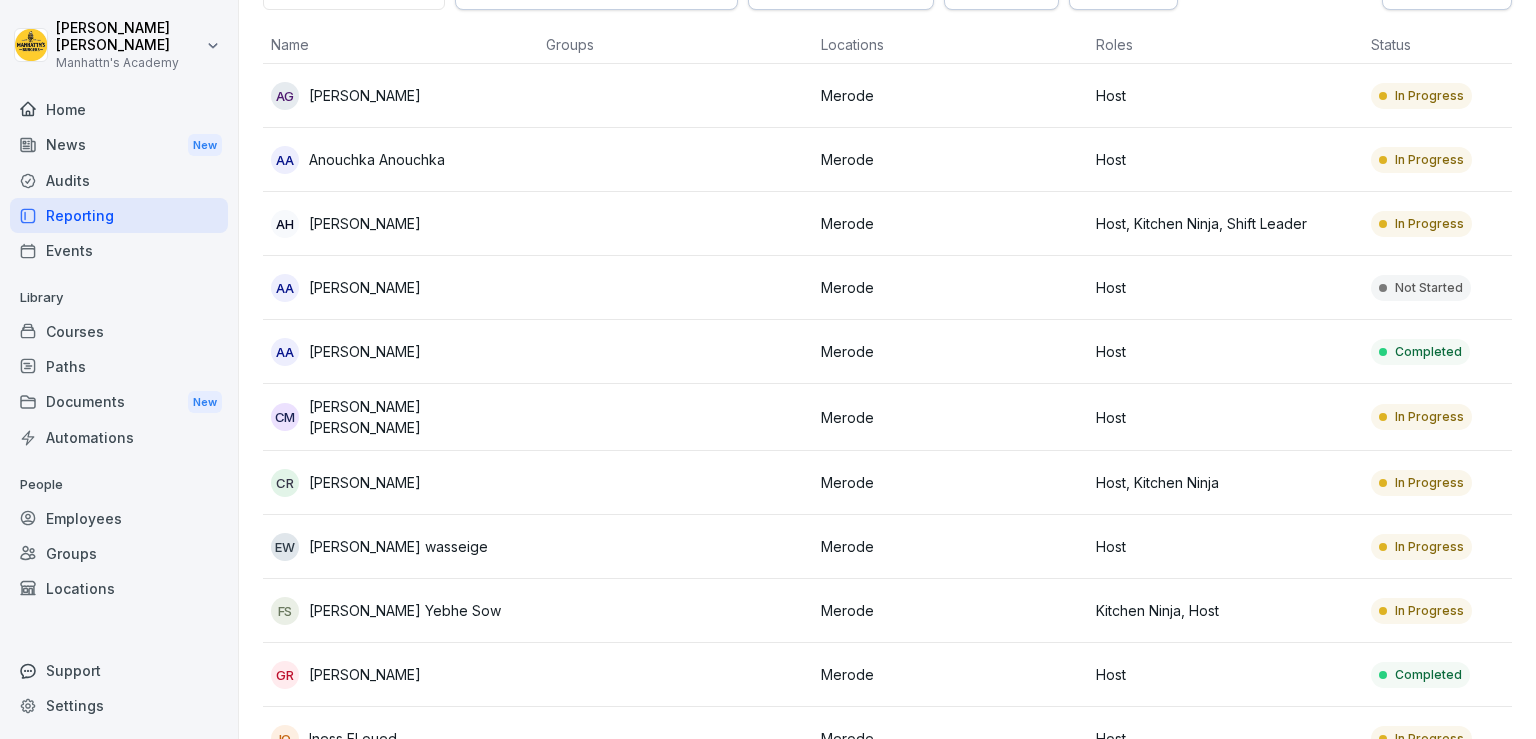 scroll, scrollTop: 0, scrollLeft: 0, axis: both 